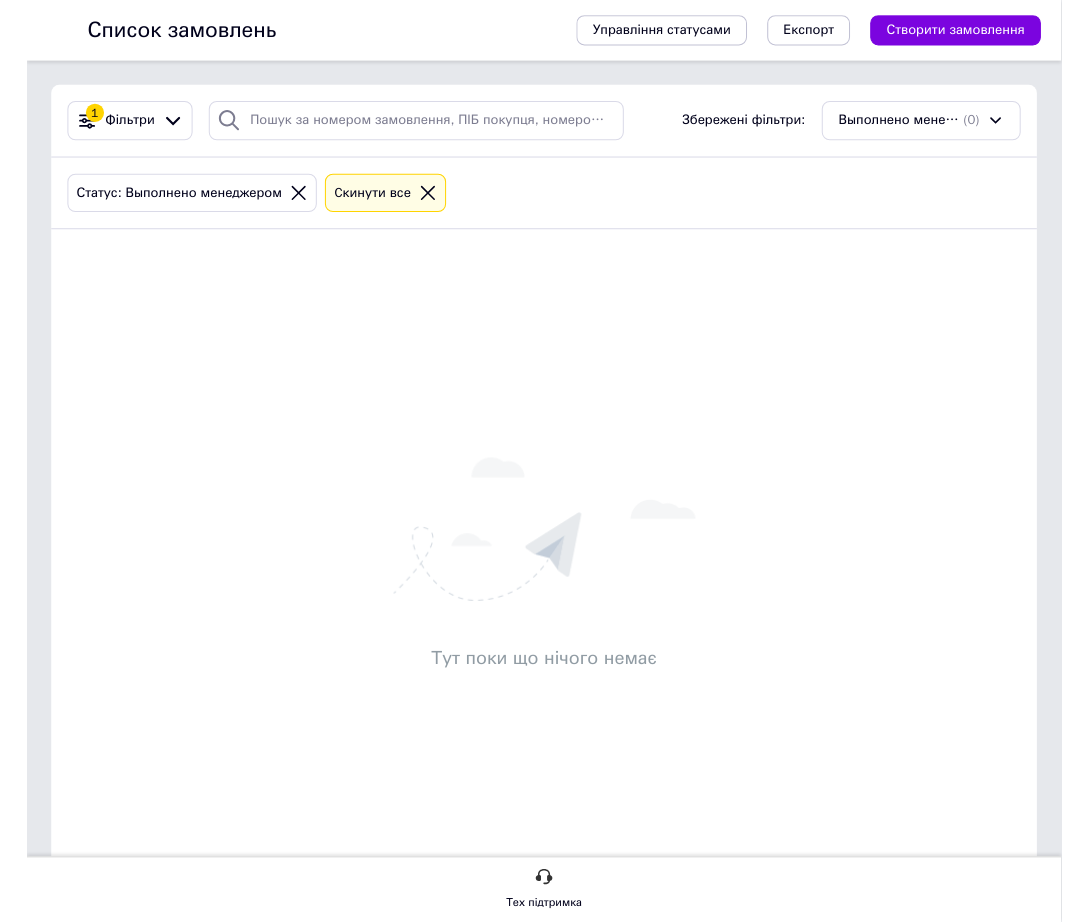 scroll, scrollTop: 0, scrollLeft: 0, axis: both 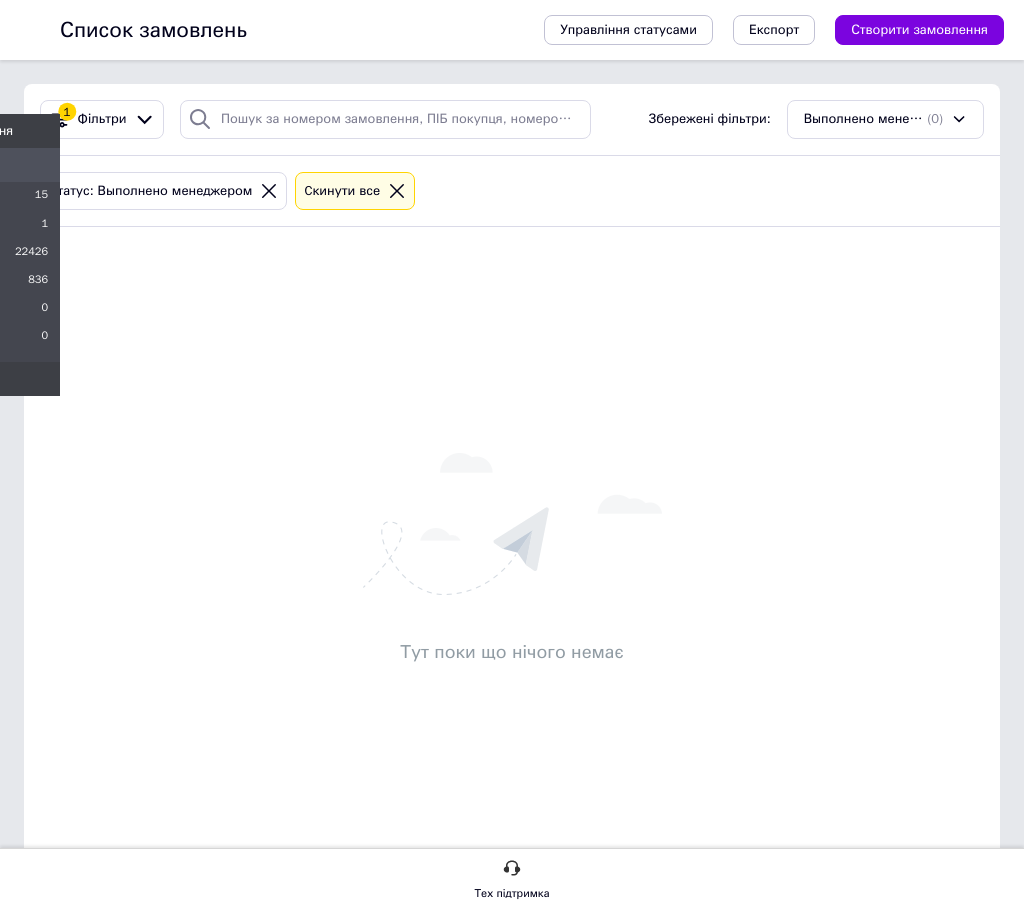 drag, startPoint x: 48, startPoint y: 144, endPoint x: 137, endPoint y: 102, distance: 98.4124 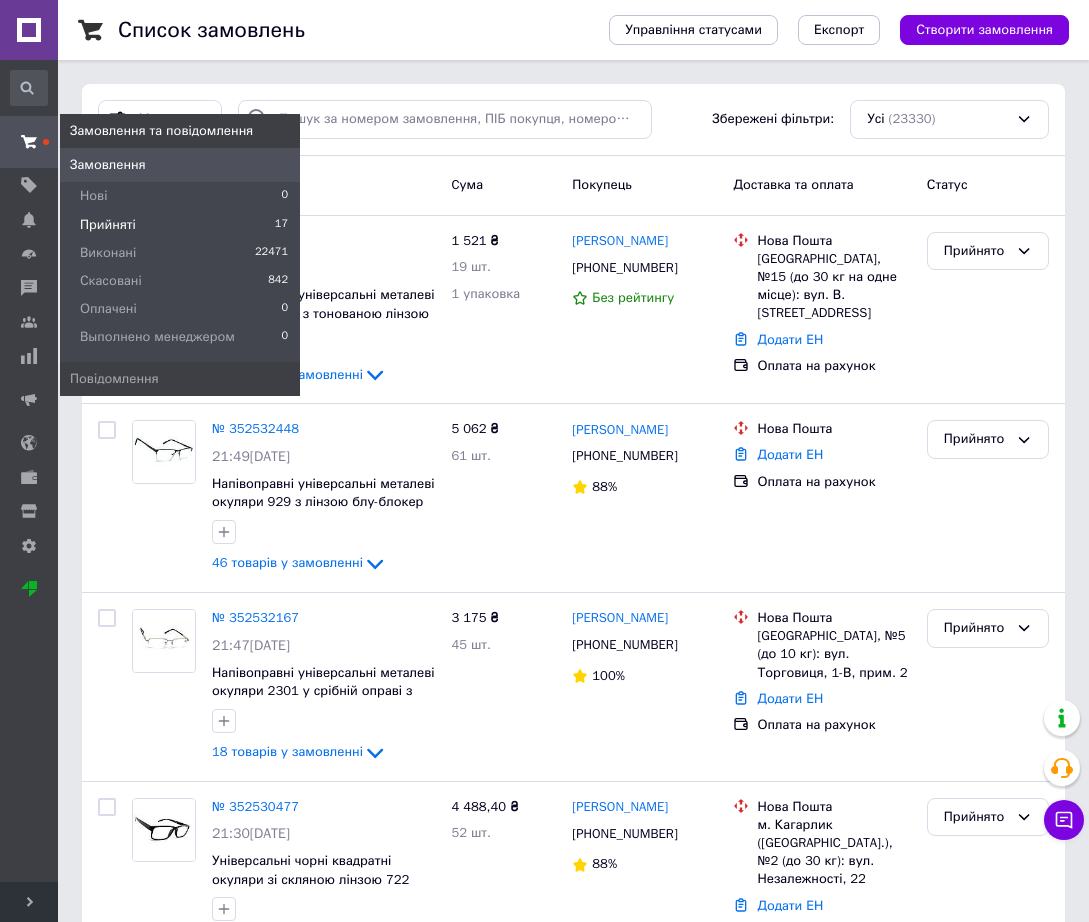click on "Прийняті 17" at bounding box center (180, 225) 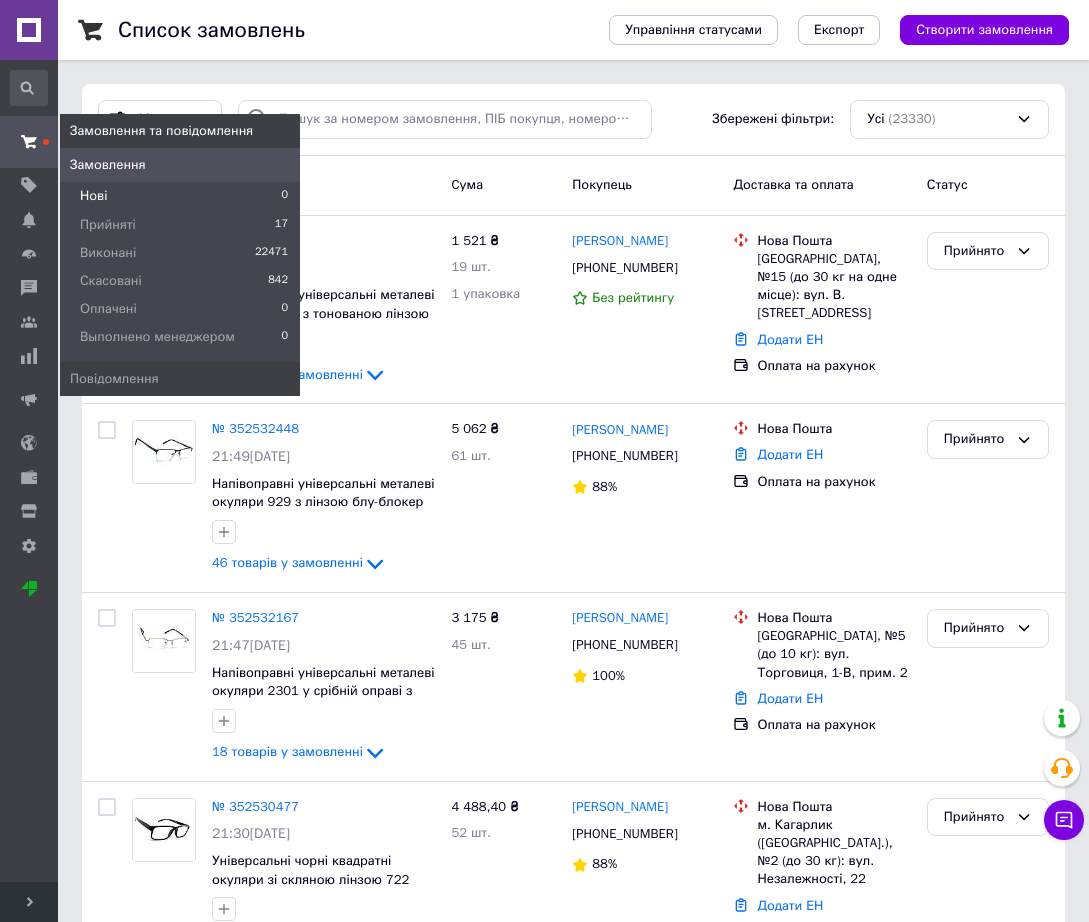 click on "Нові" at bounding box center [93, 196] 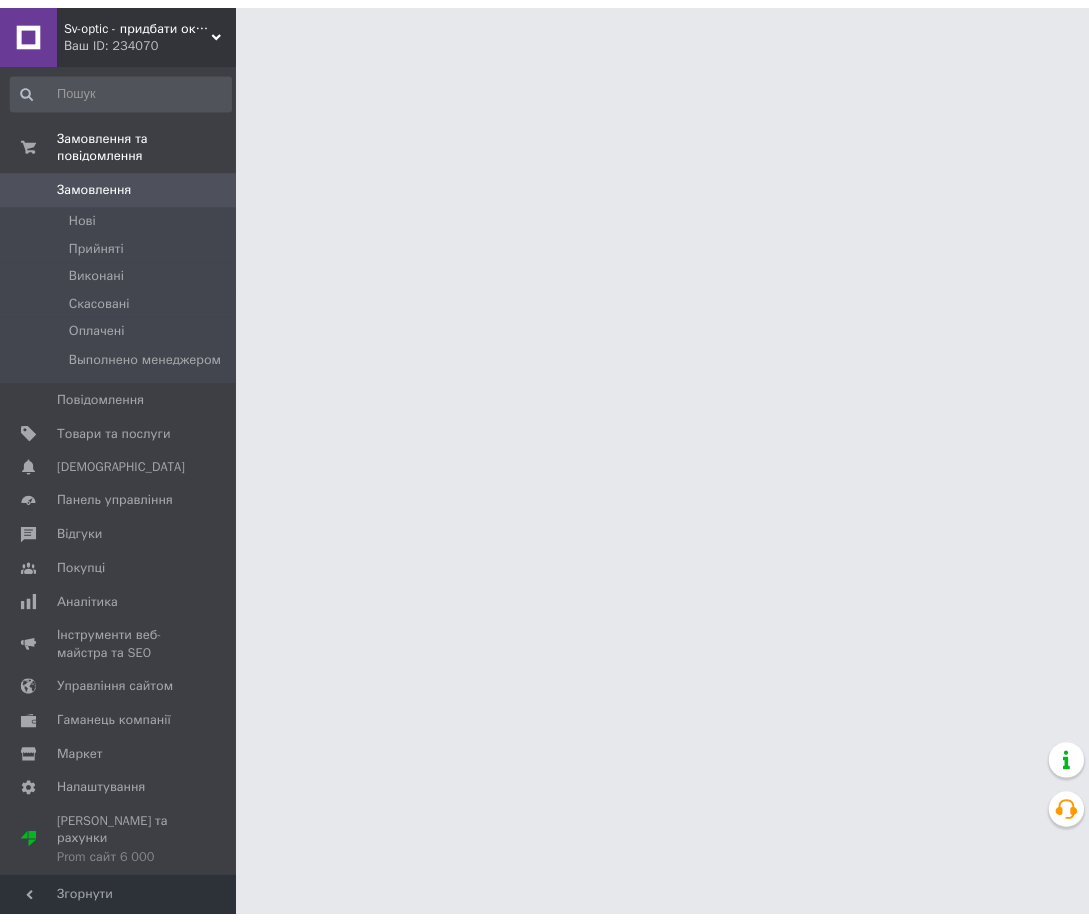 scroll, scrollTop: 0, scrollLeft: 0, axis: both 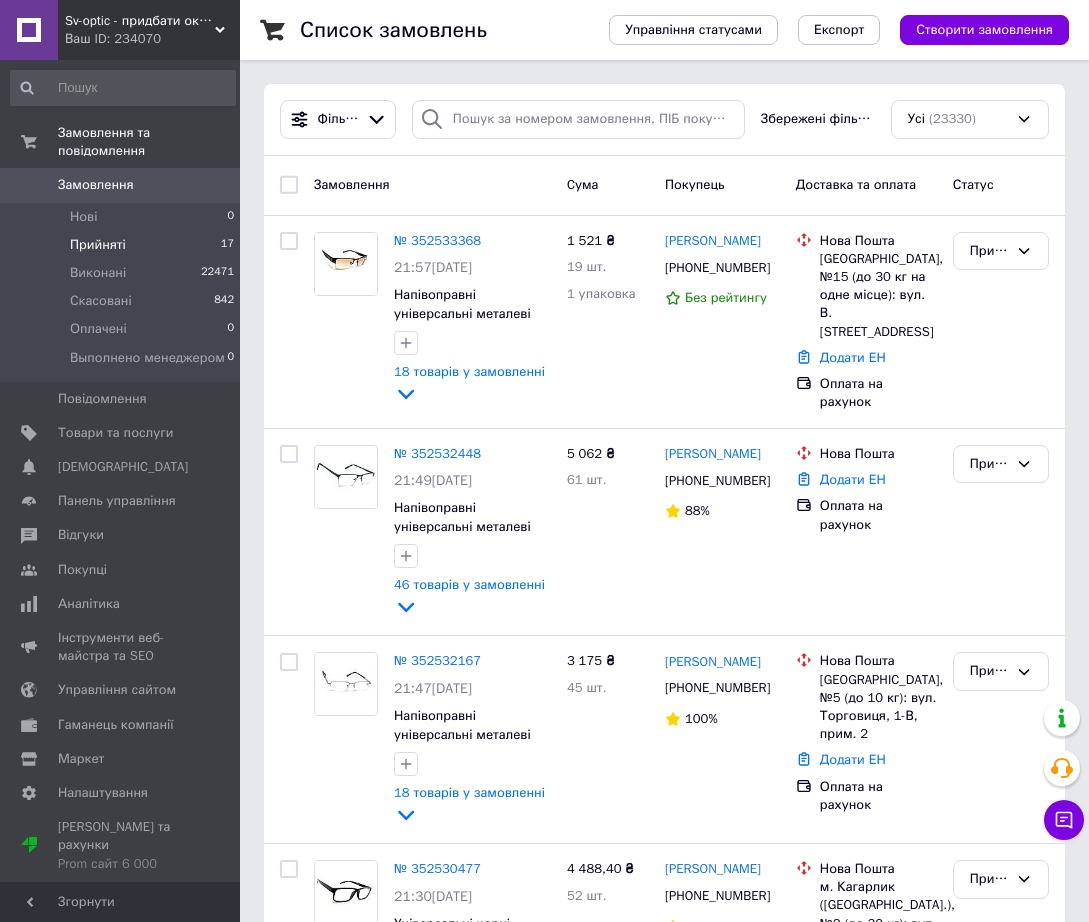 click on "Прийняті 17" at bounding box center (123, 245) 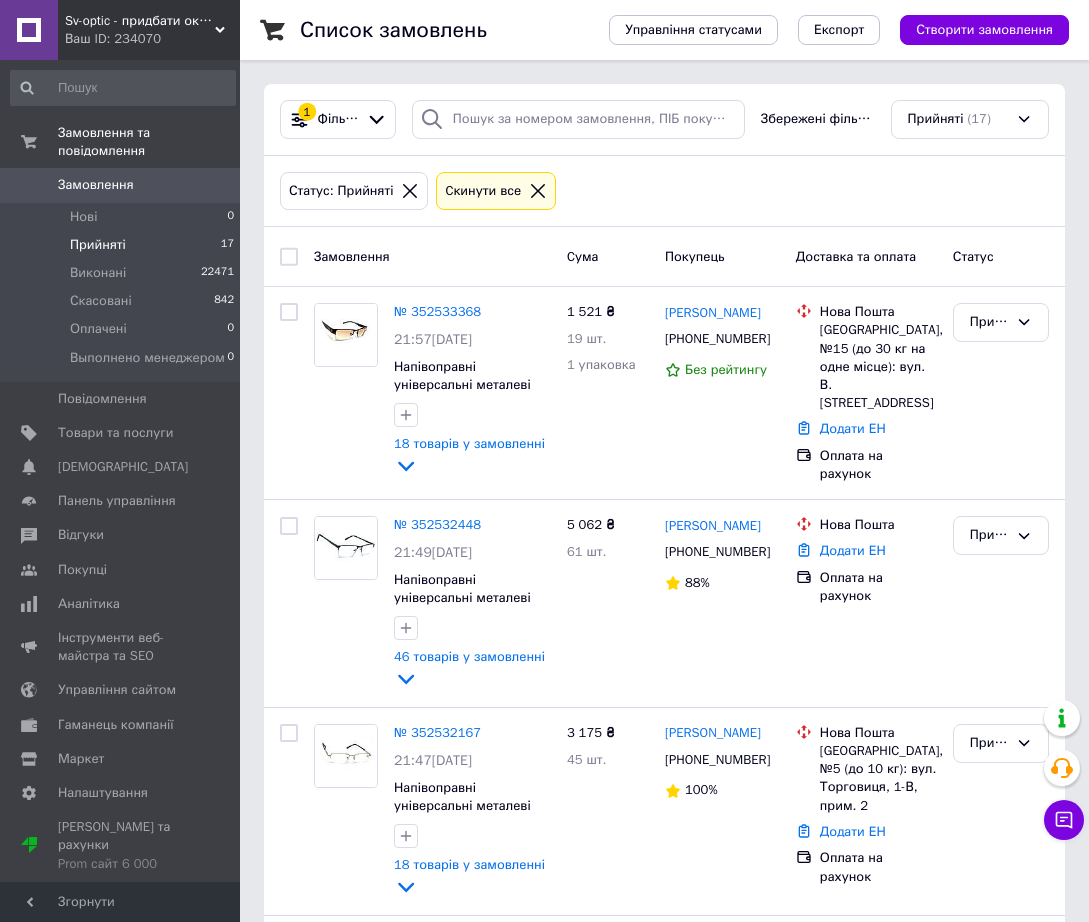 click on "Згорнути" at bounding box center (120, 902) 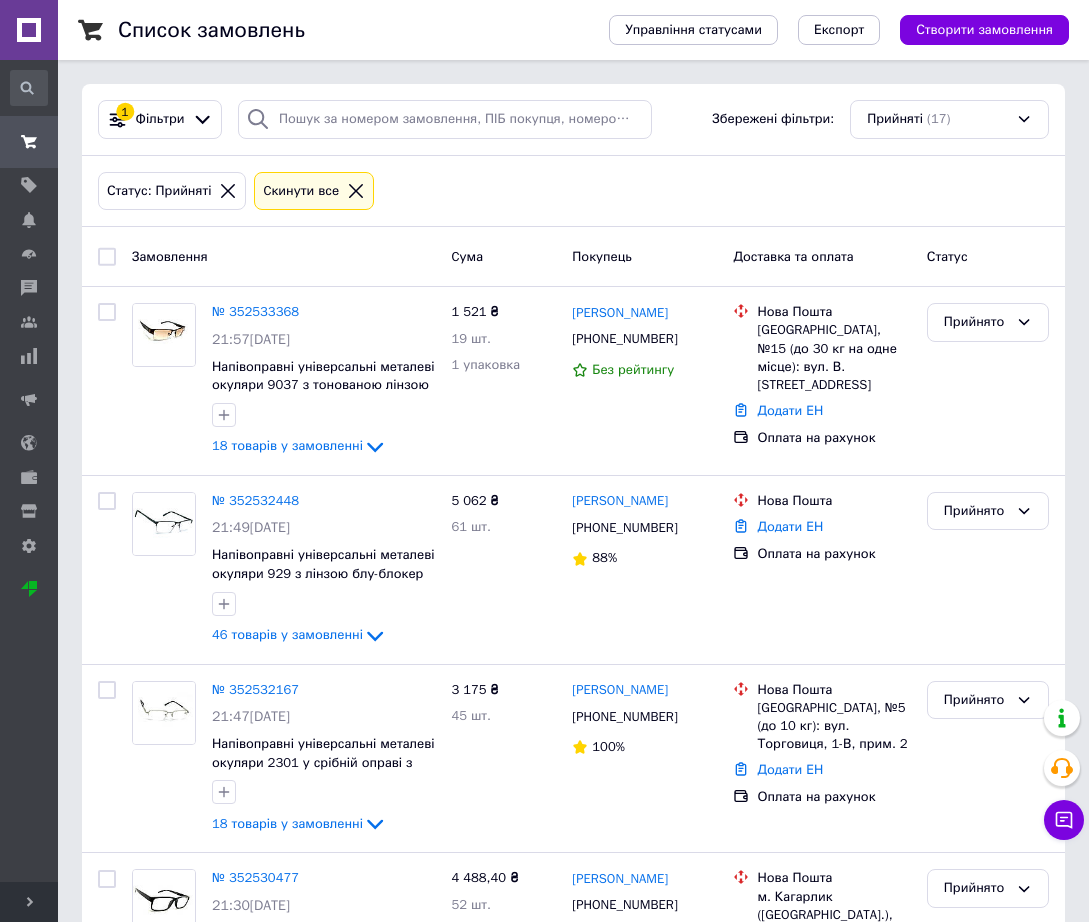 click at bounding box center (107, 257) 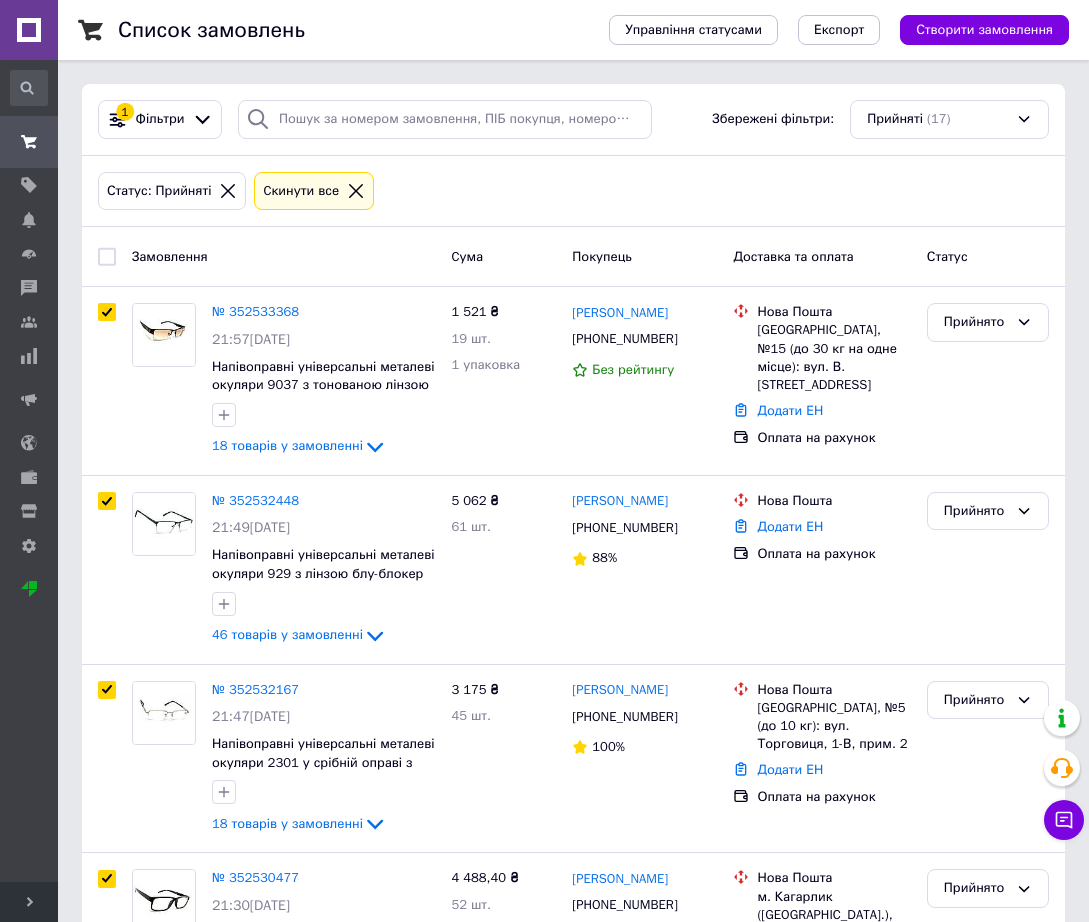 checkbox on "true" 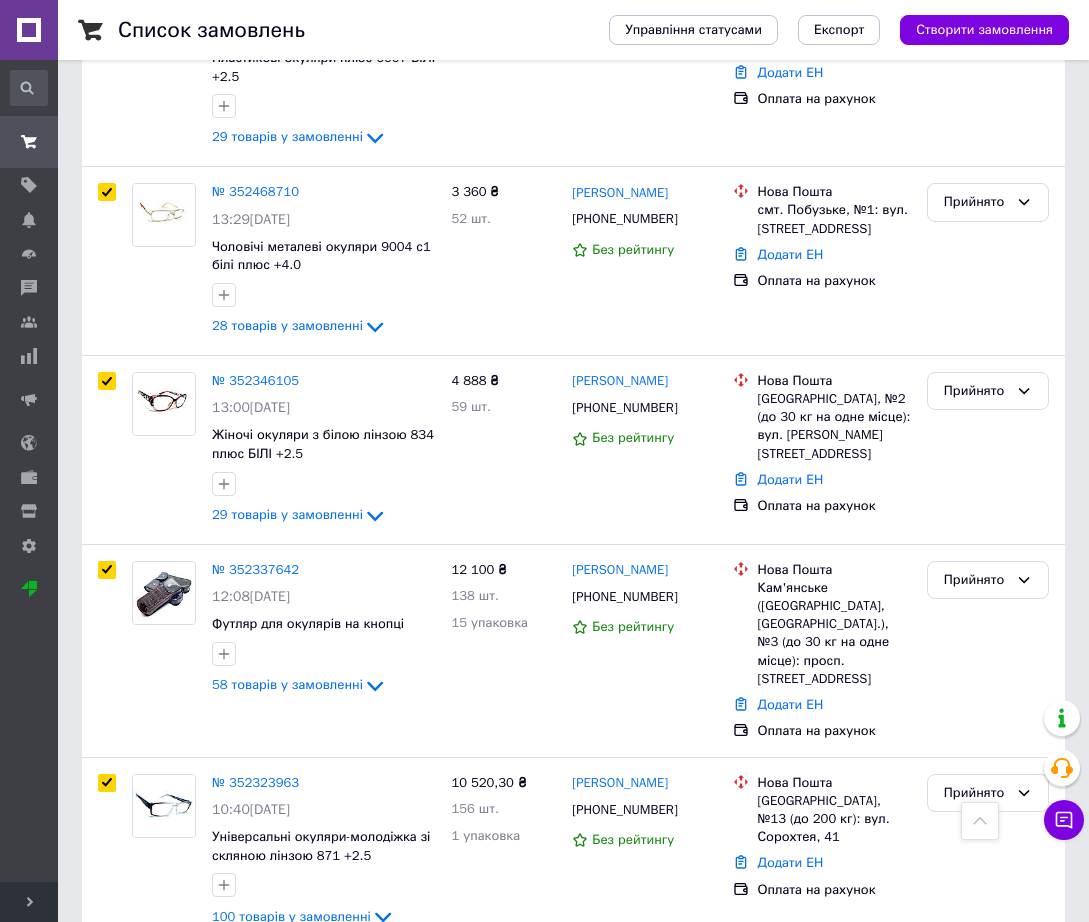 scroll, scrollTop: 2657, scrollLeft: 0, axis: vertical 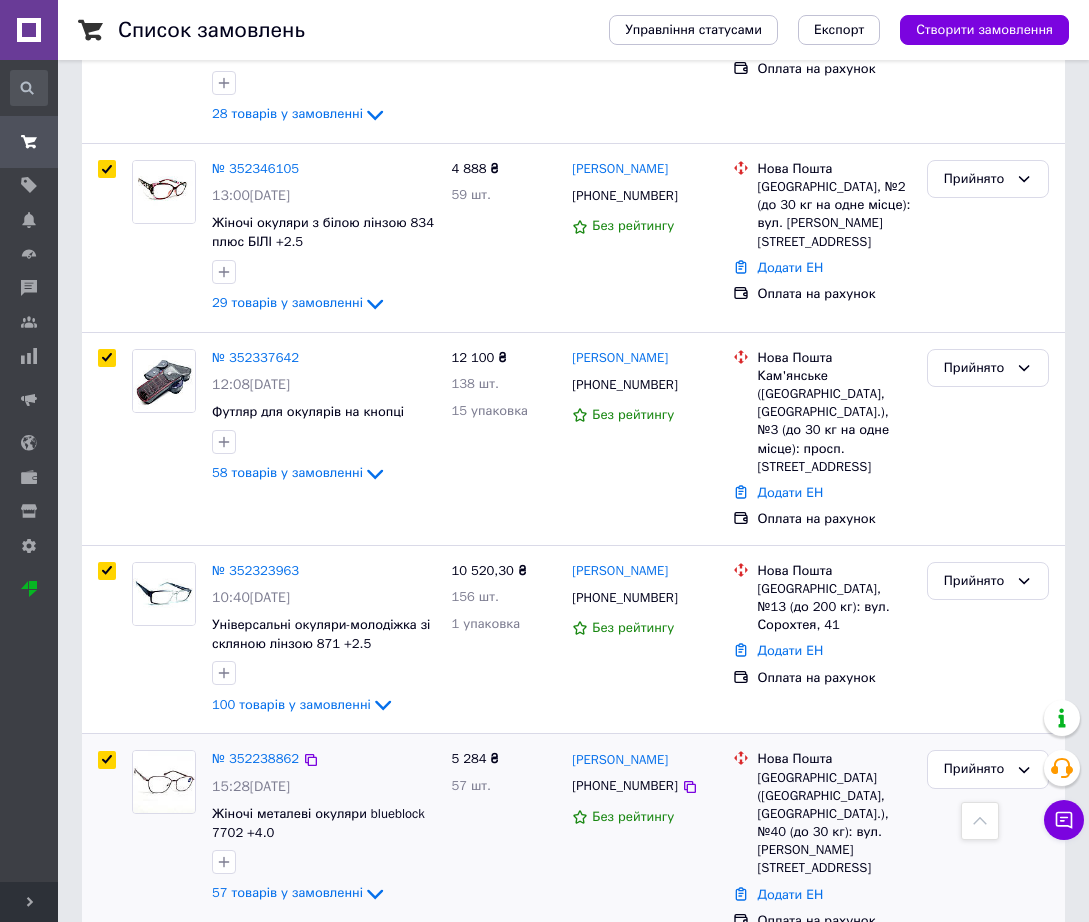 click at bounding box center (107, 760) 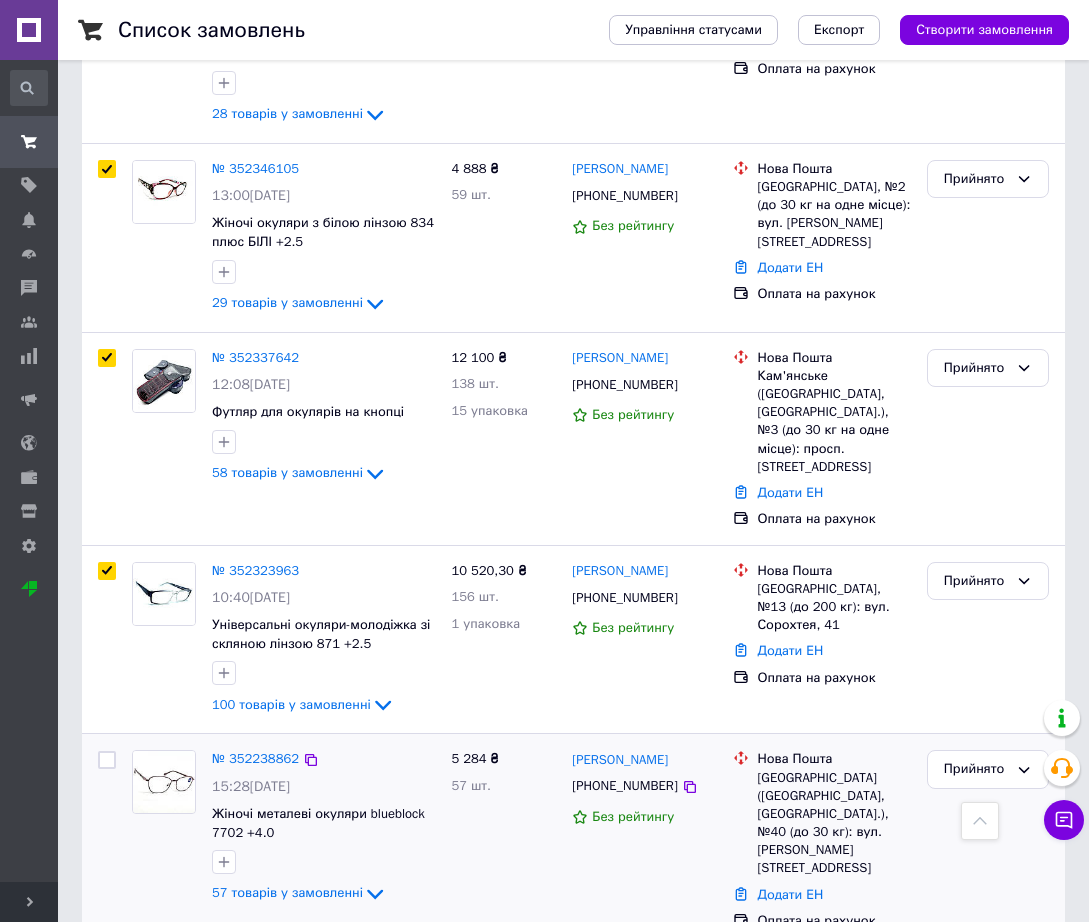 checkbox on "false" 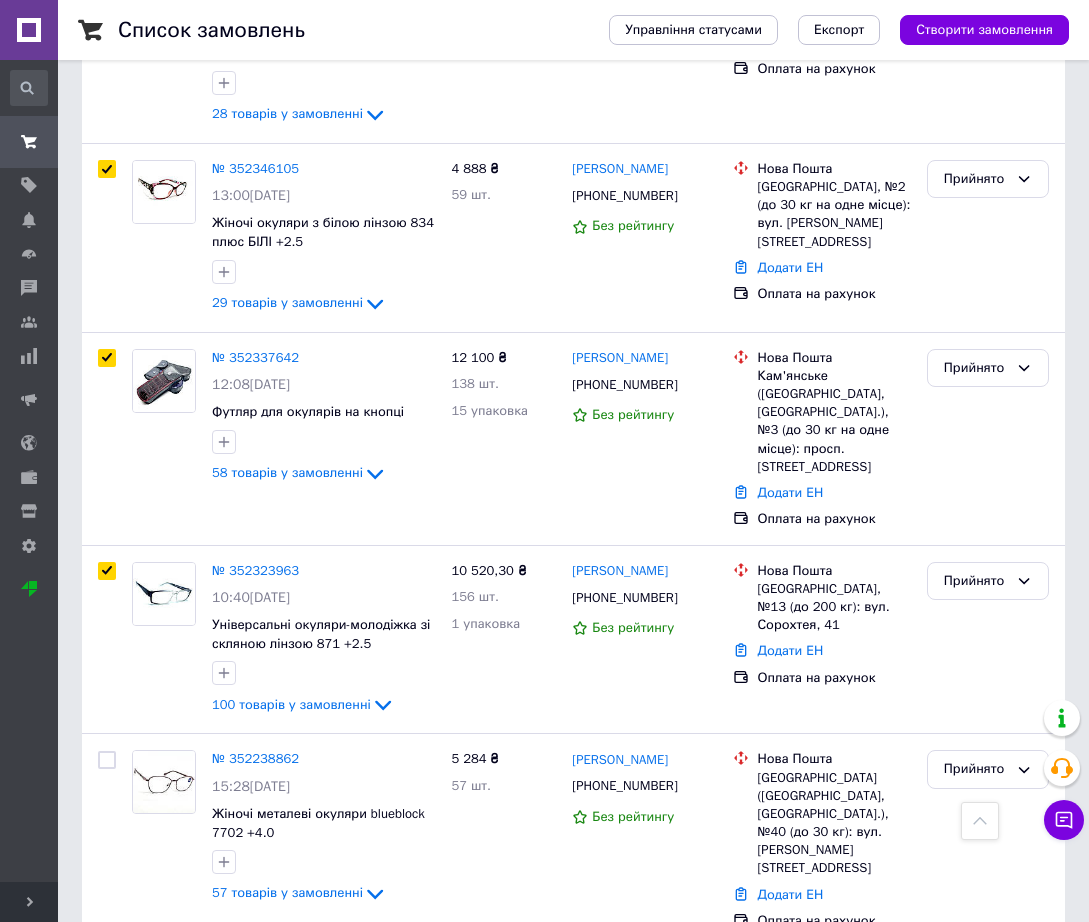 click at bounding box center (980, 821) 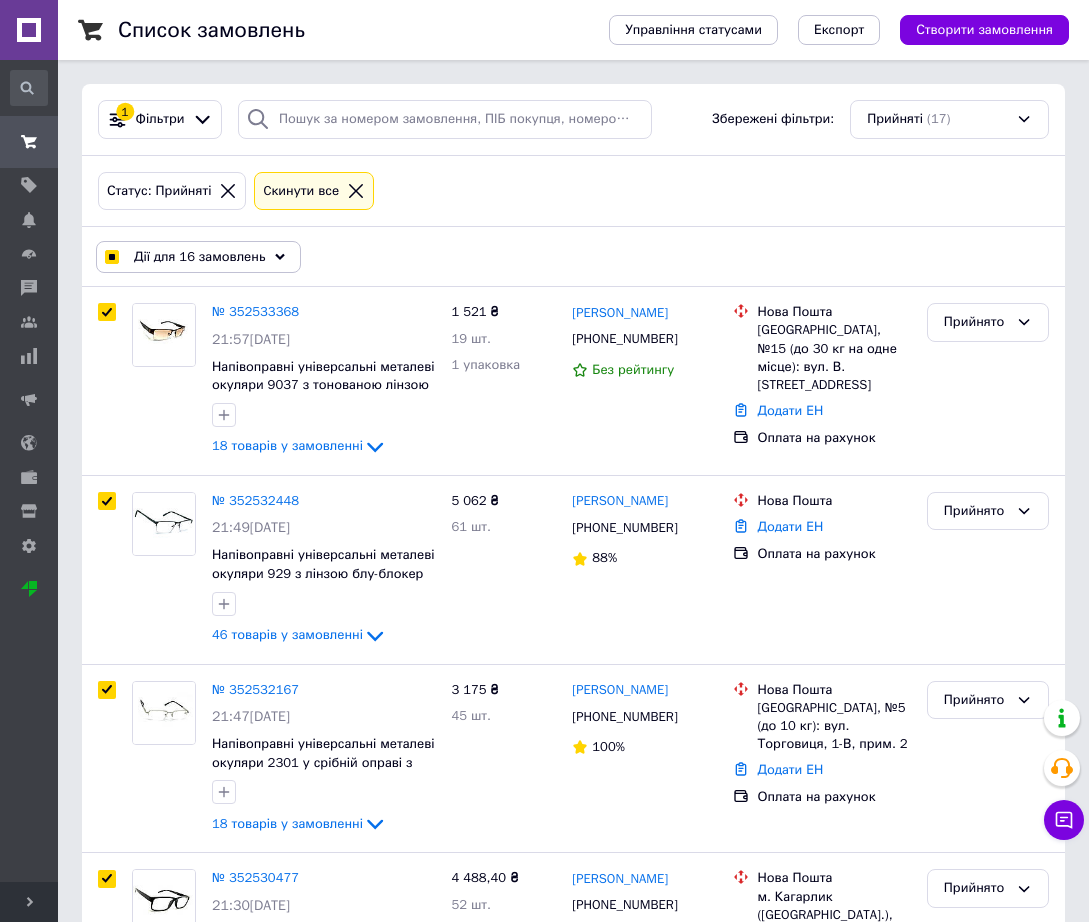 click 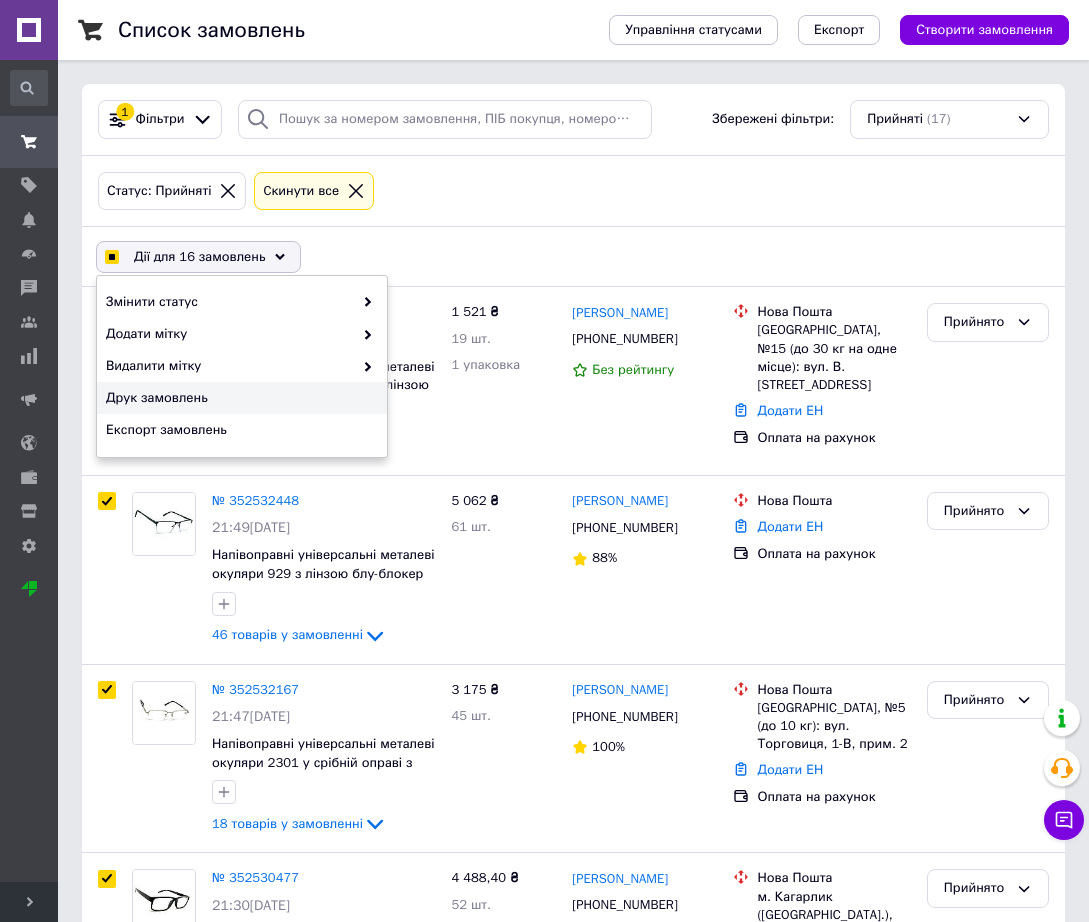 click on "Друк замовлень" at bounding box center [239, 398] 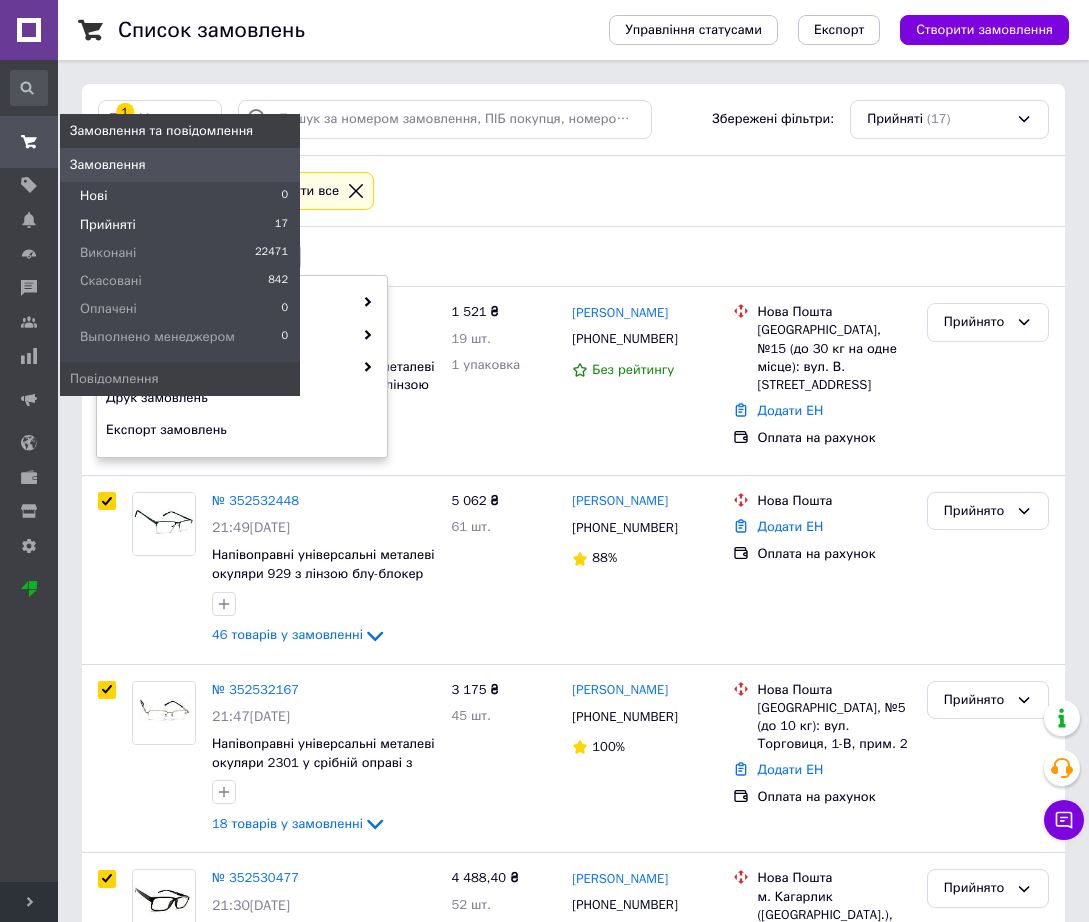 click on "Нові" at bounding box center [93, 196] 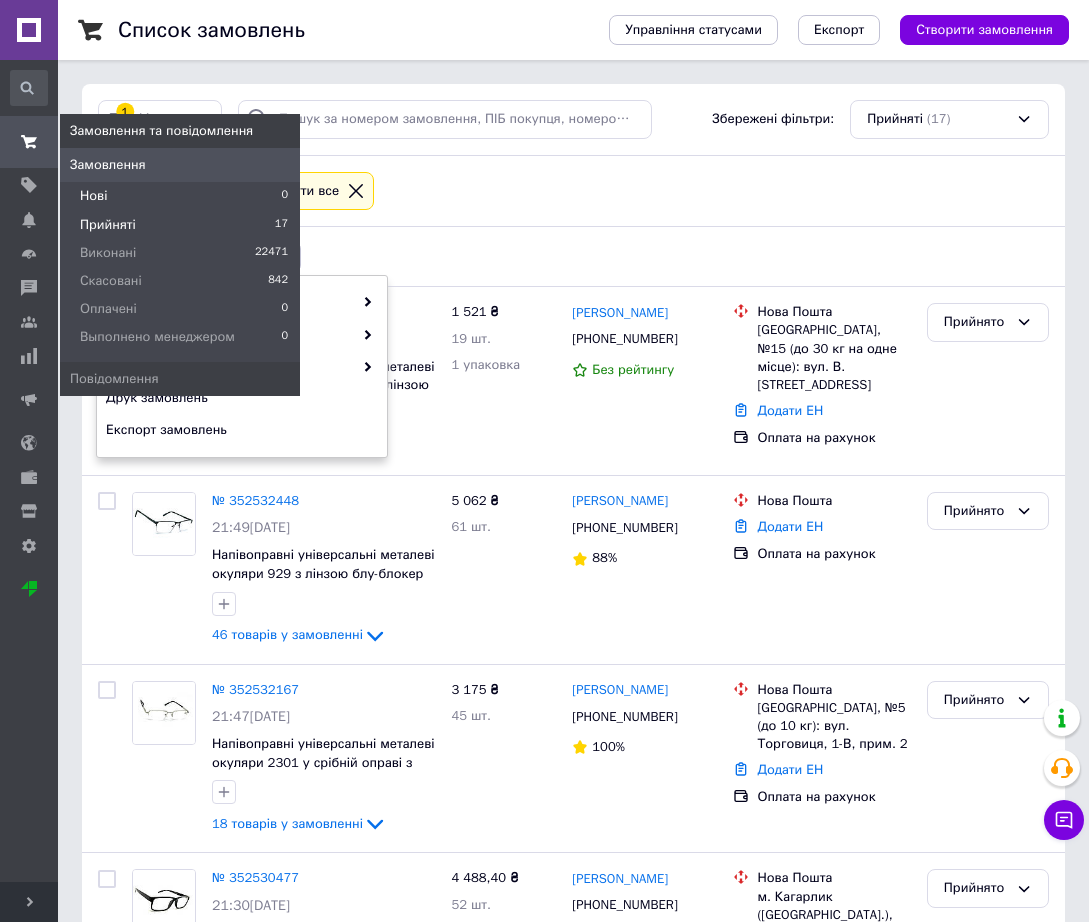 checkbox on "false" 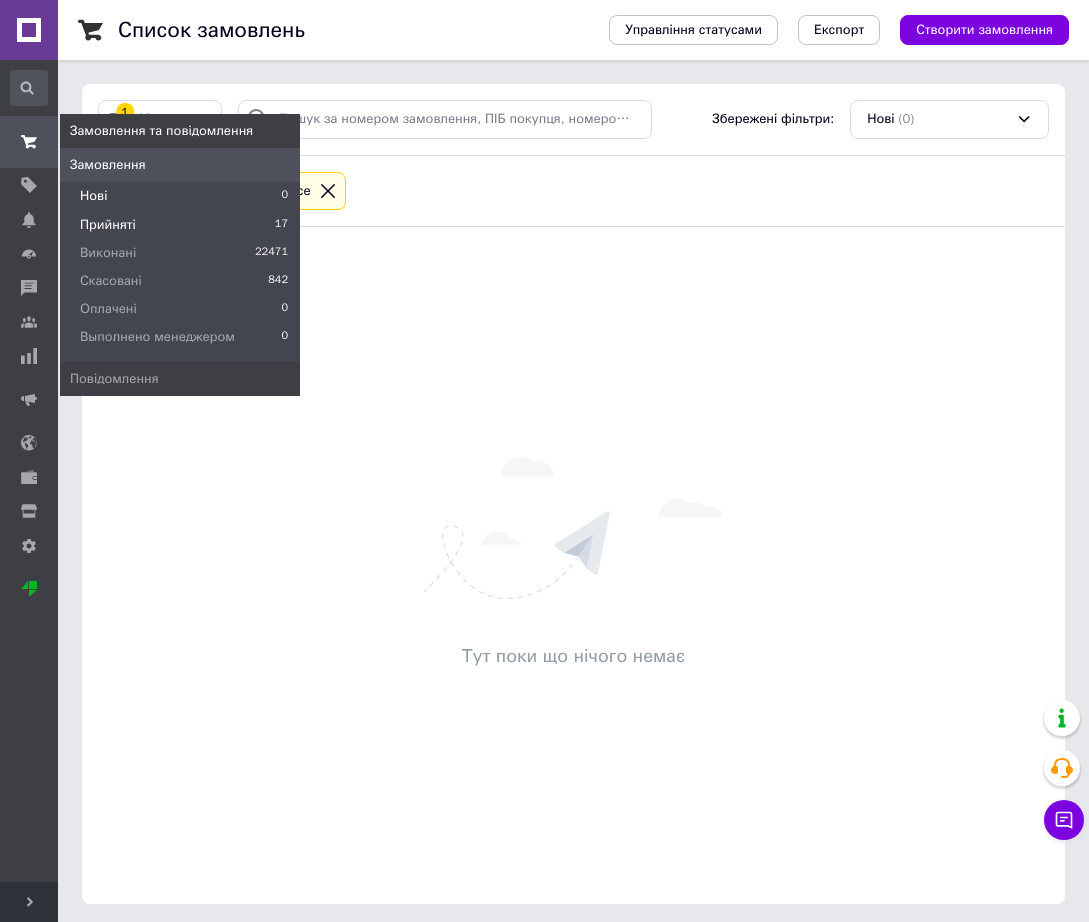 click on "Прийняті 17" at bounding box center (180, 225) 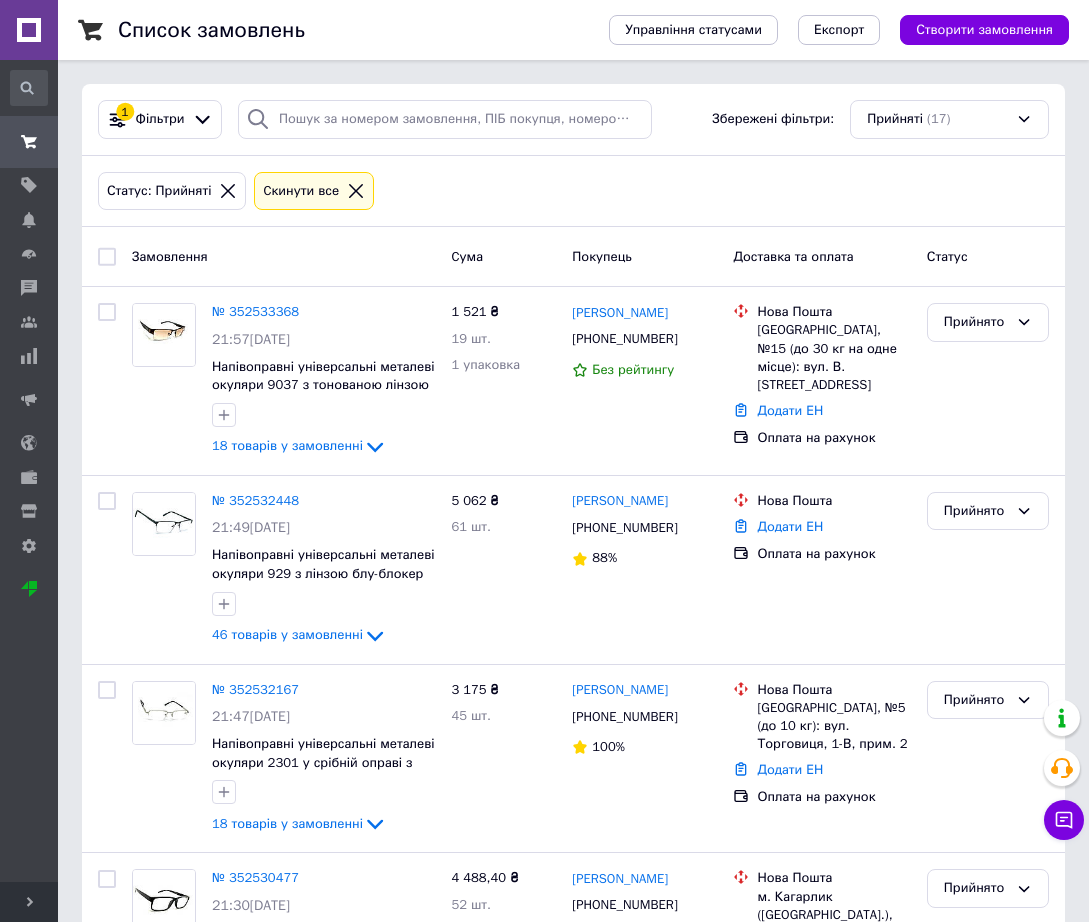 click on "Статус: Прийняті Cкинути все" at bounding box center [573, 191] 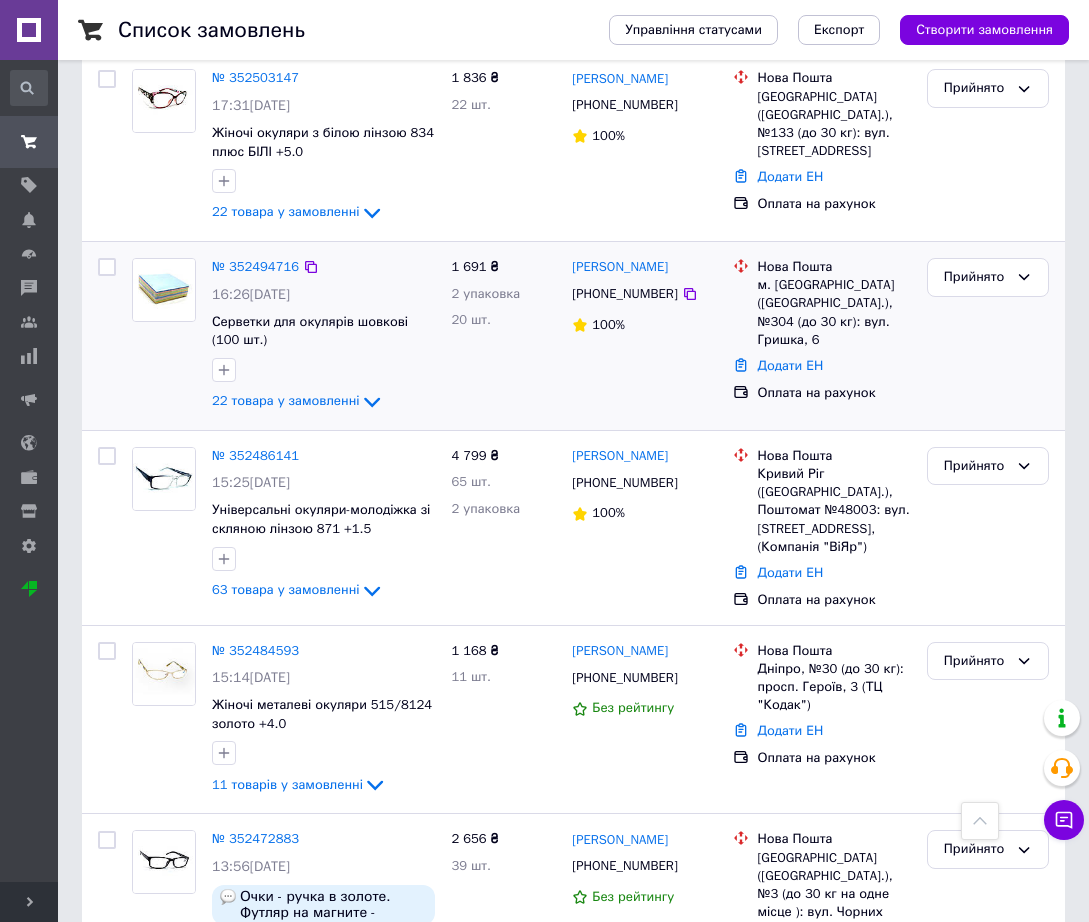 scroll, scrollTop: 1546, scrollLeft: 0, axis: vertical 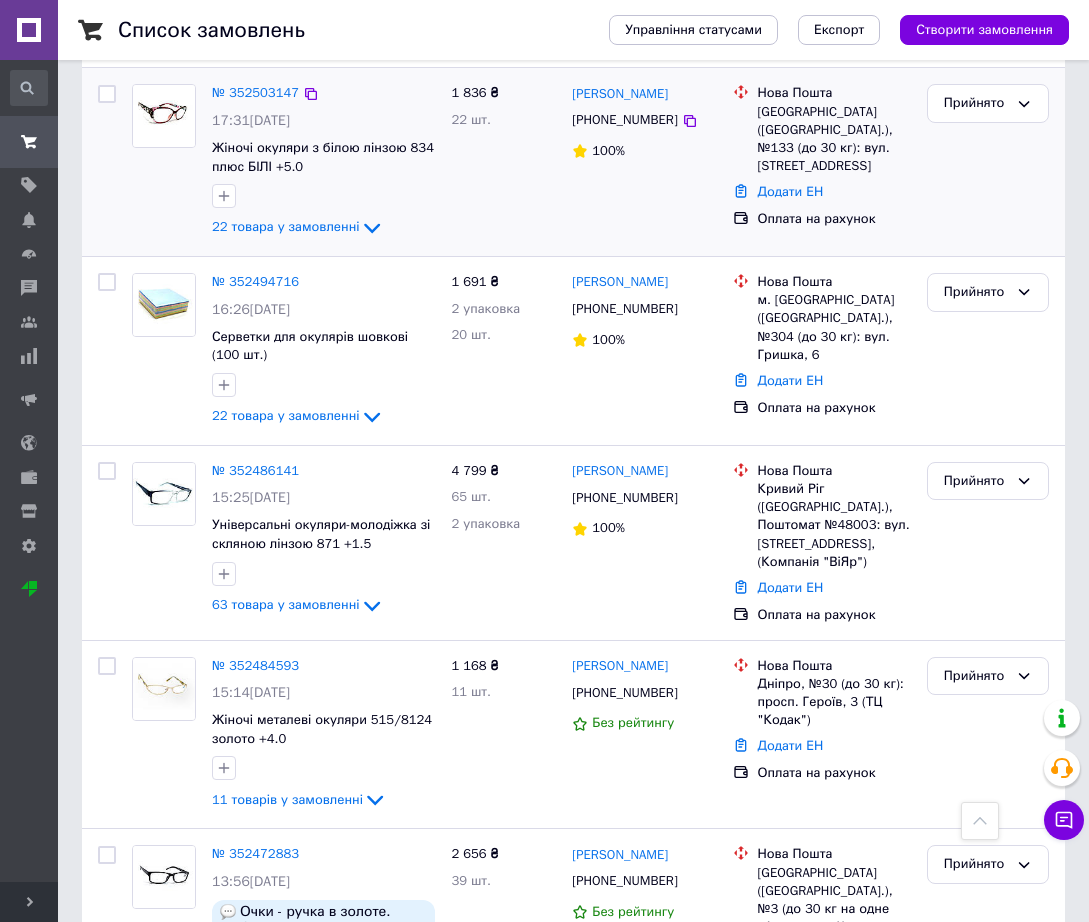 click on "Прийнято" at bounding box center (988, 162) 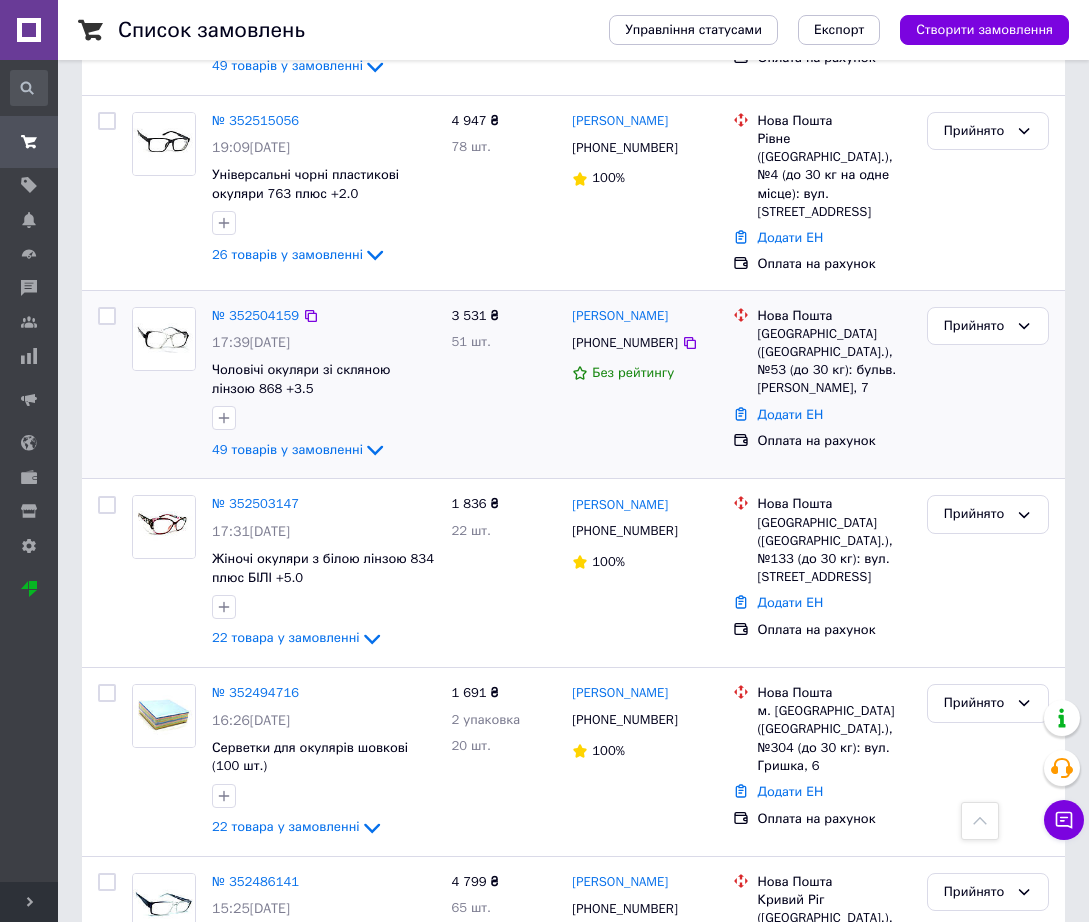 scroll, scrollTop: 921, scrollLeft: 0, axis: vertical 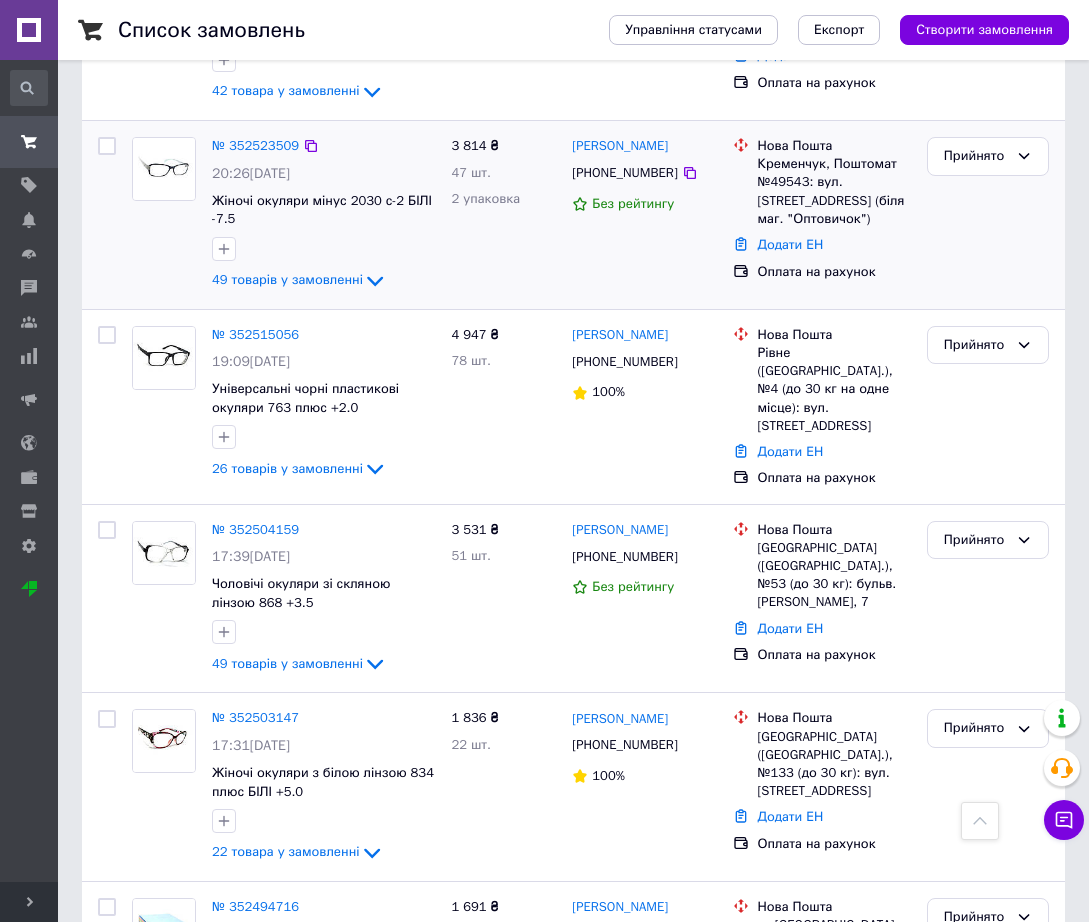 click on "Прийнято" at bounding box center [988, 215] 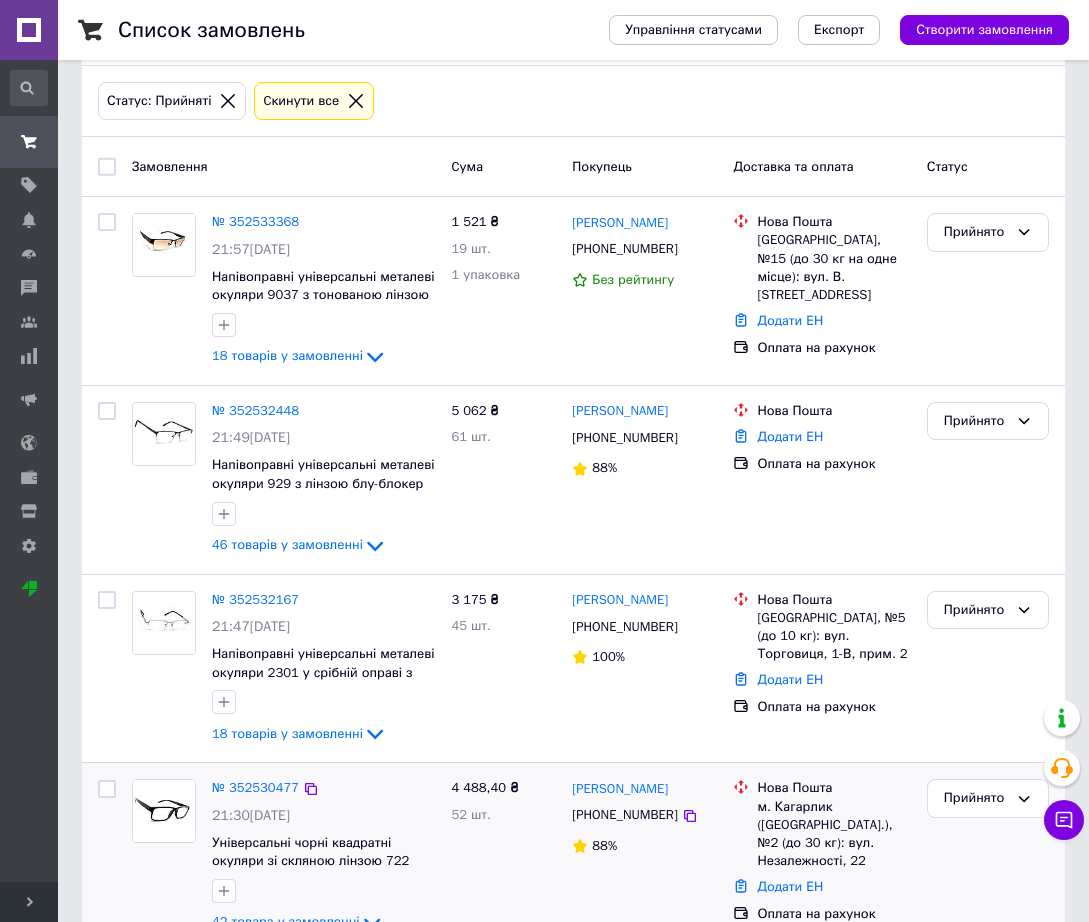 scroll, scrollTop: 46, scrollLeft: 0, axis: vertical 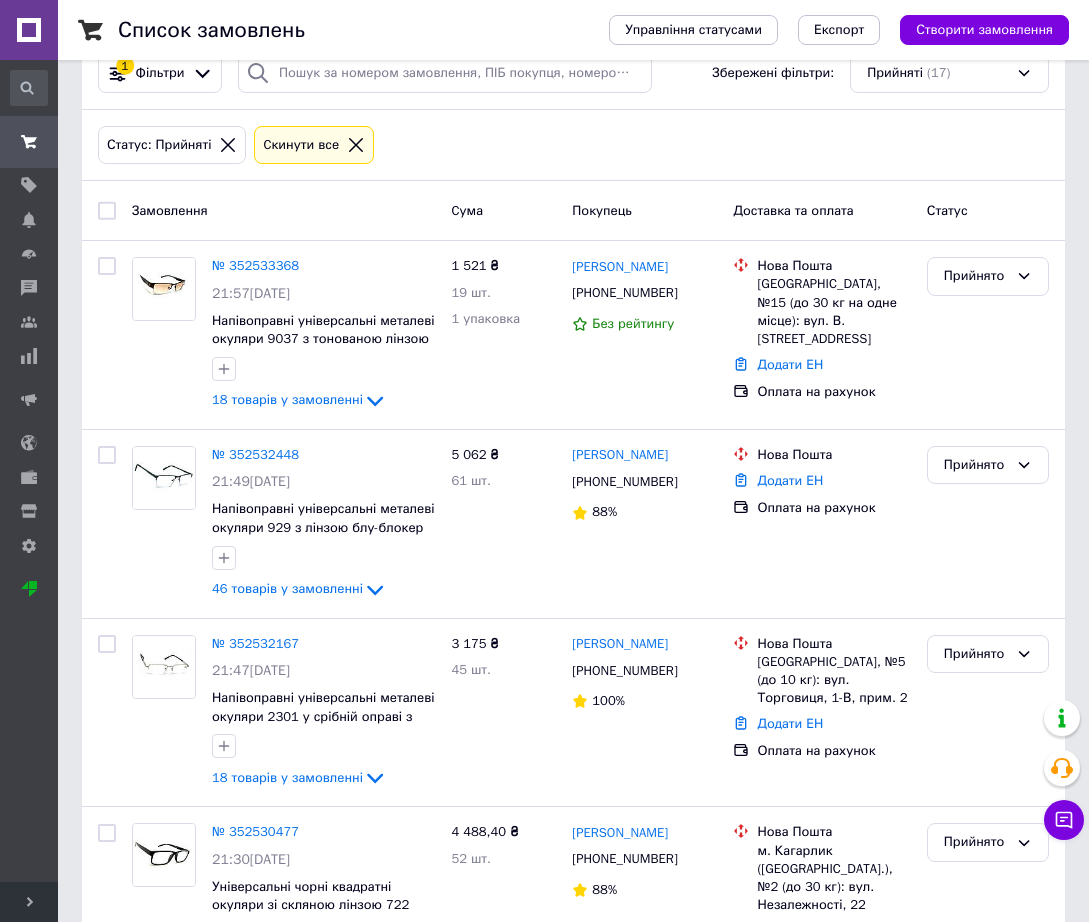 click on "Список замовлень Управління статусами Експорт Створити замовлення 1 Фільтри Збережені фільтри: Прийняті (17) Статус: Прийняті Cкинути все Замовлення Cума Покупець Доставка та оплата Статус № 352533368 21:57[DATE] Напівоправні універсальні металеві окуляри 9037 з тонованою лінзою плюс +2.0 18 товарів у замовленні 1 521 ₴ 19 шт. 1 упаковка [PERSON_NAME] [PHONE_NUMBER] Без рейтингу Нова Пошта [GEOGRAPHIC_DATA], №15 (до 30 кг на одне місце): вул. В. Івасюка, 26А Додати ЕН Оплата на рахунок Прийнято № 352532448 21:49[DATE] Напівоправні універсальні металеві окуляри 929 з лінзою блу-блокер +2.0" at bounding box center [573, 1767] 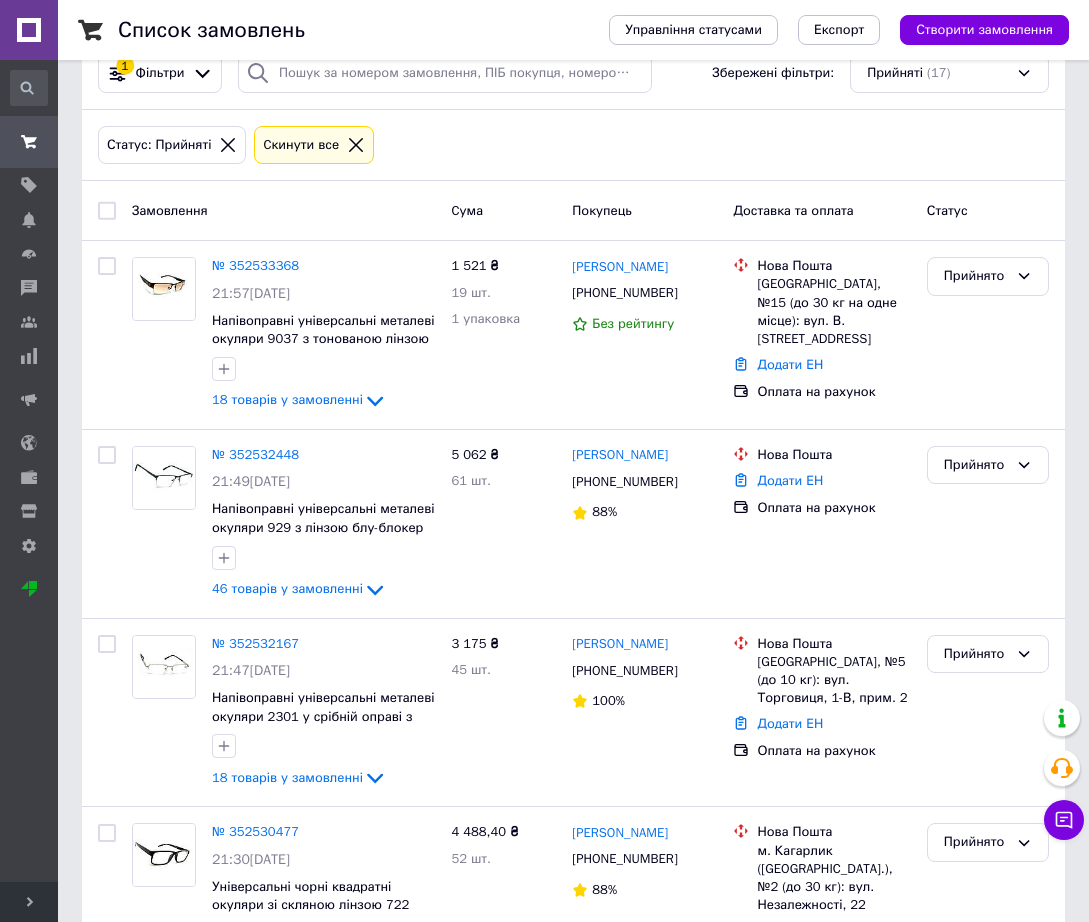 click on "Статус: Прийняті Cкинути все" at bounding box center [573, 145] 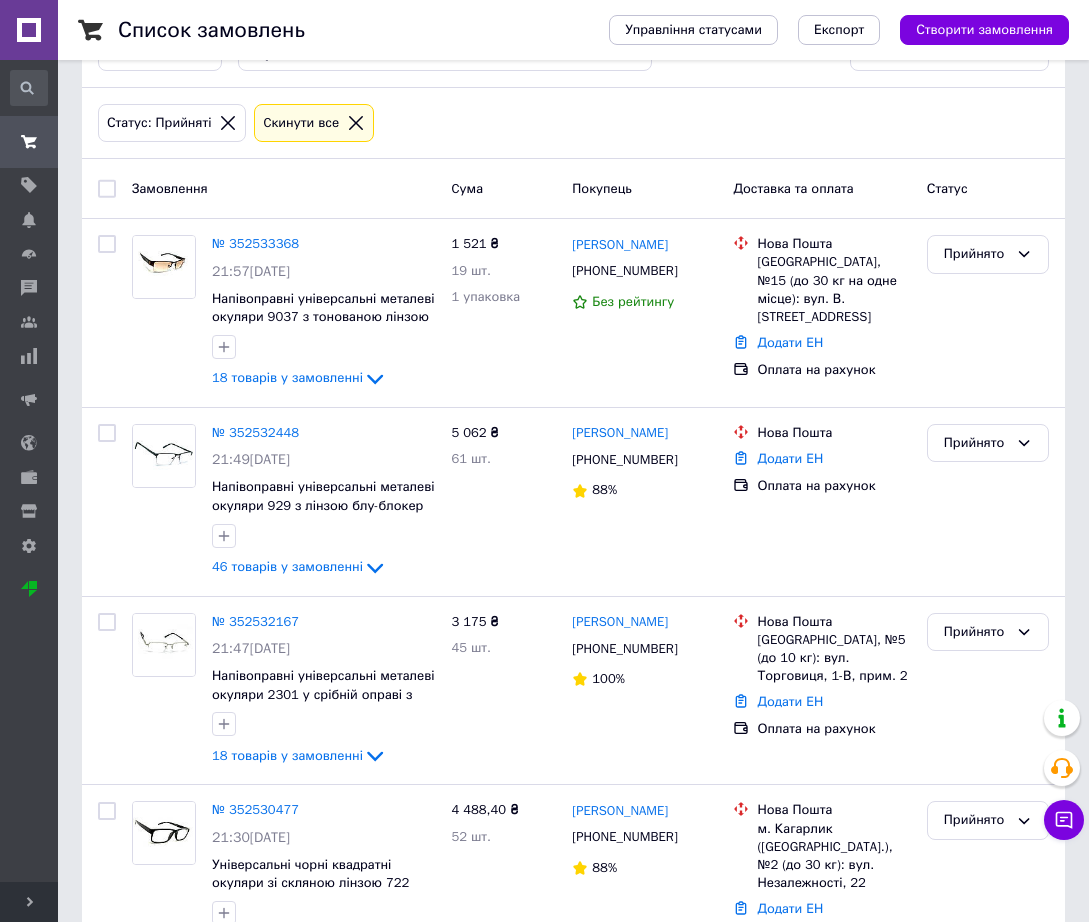 scroll, scrollTop: 0, scrollLeft: 0, axis: both 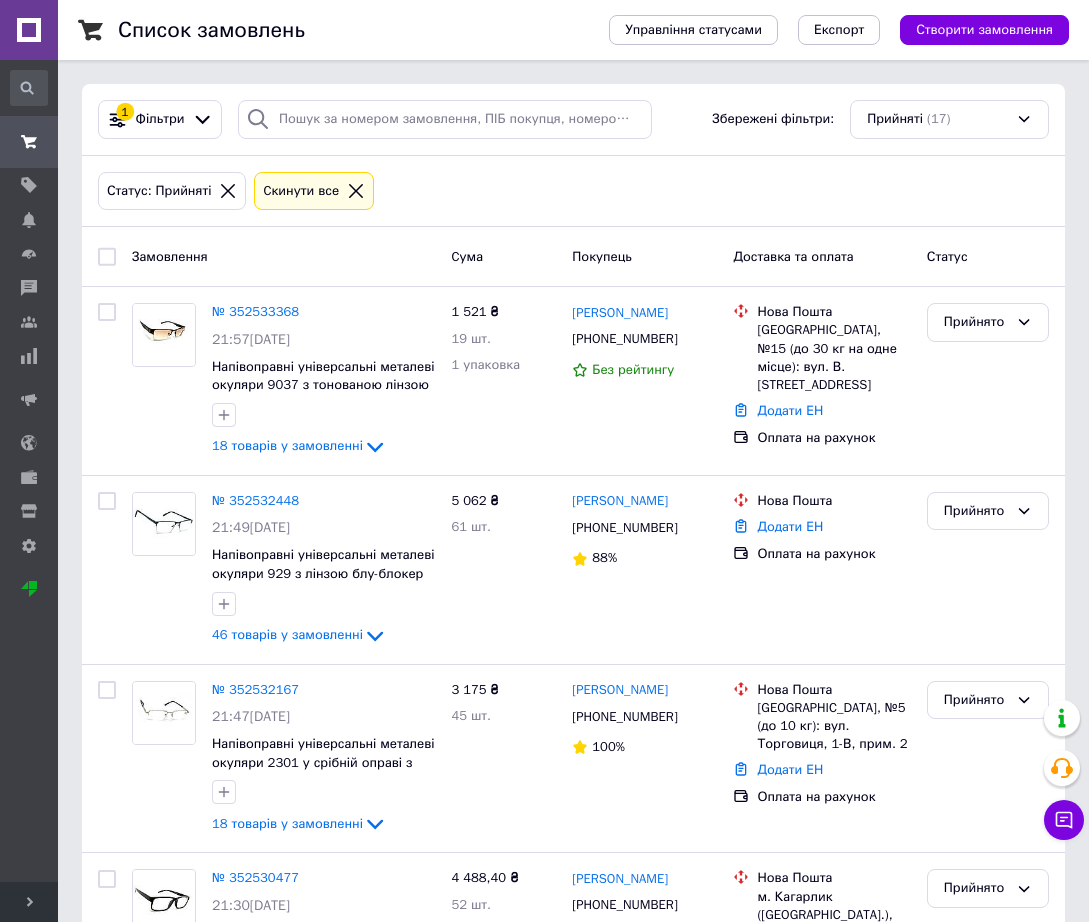 click at bounding box center (107, 257) 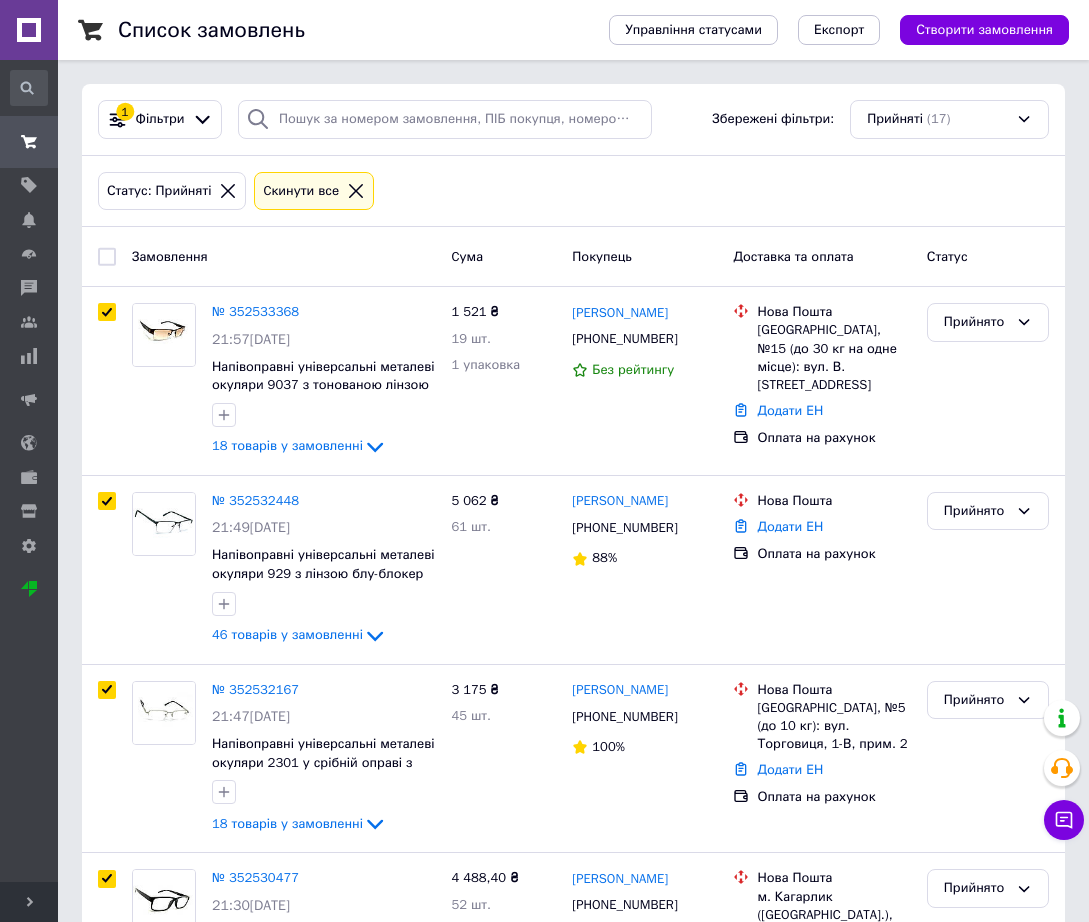 checkbox on "true" 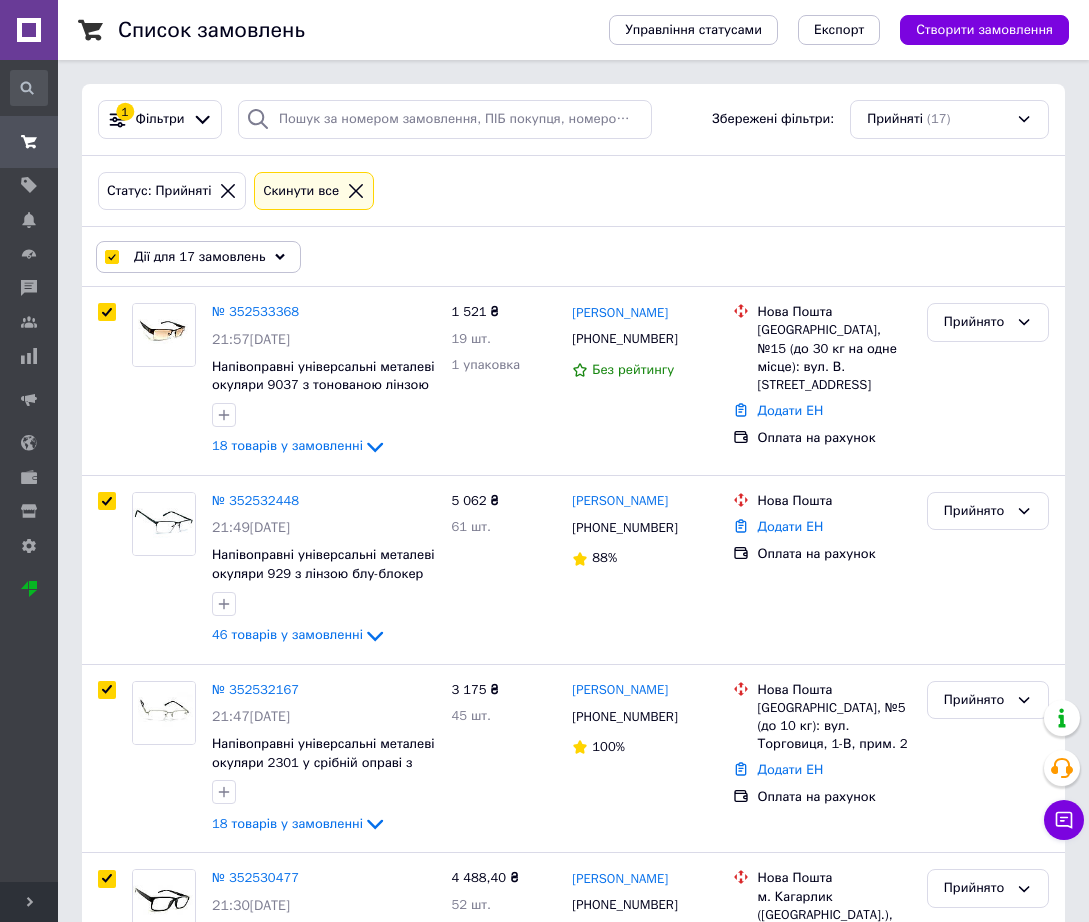 click on "Дії для 17 замовлень" at bounding box center (198, 257) 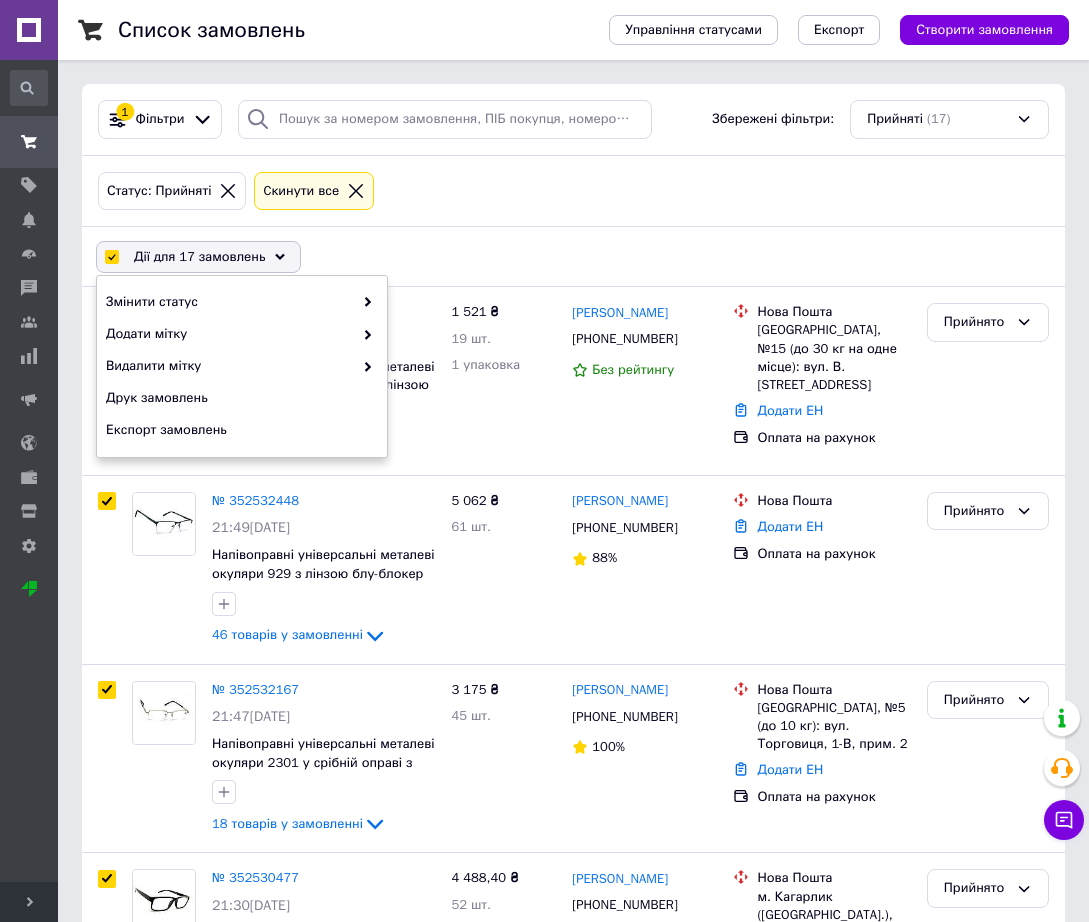 click on "Історія пошуку прайс пра прил Замовлення та повідомлення Замовлення та повідомлення Замовлення Нові 0 Прийняті 17 Виконані 22471 Скасовані 842 Оплачені 0 Выполнено менеджером 0 Повідомлення Товари та послуги Товари та послуги Позиції Групи та добірки Сезонні знижки Імпорт Акції та промокоди Видалені позиції Відновлення позицій Характеристики Сповіщення Панель управління Панель управління Панель управління План розвитку Відгуки Відгуки Про компанію з каталогів [DOMAIN_NAME] та [DOMAIN_NAME] Відгуки про продавця Про товари з каталогу Prom Про компанію на сайті компанії" at bounding box center (29, 471) 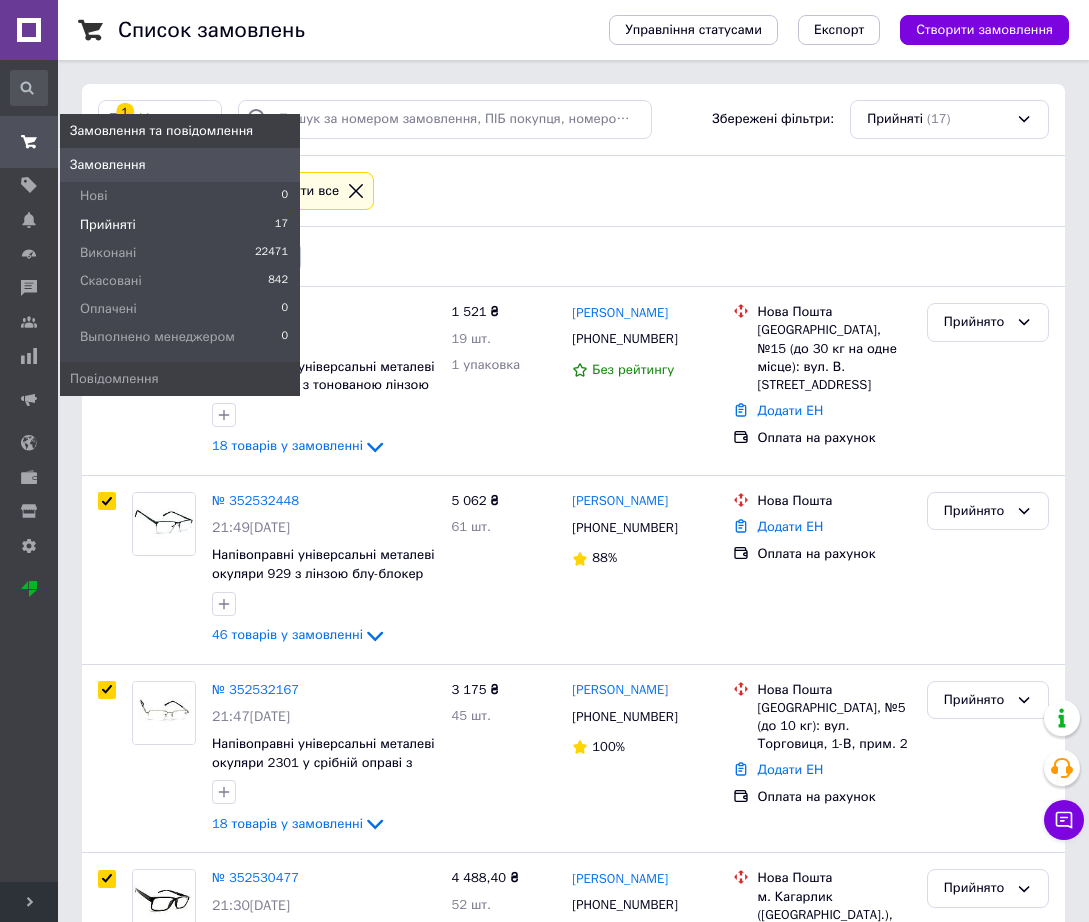 click at bounding box center (29, 142) 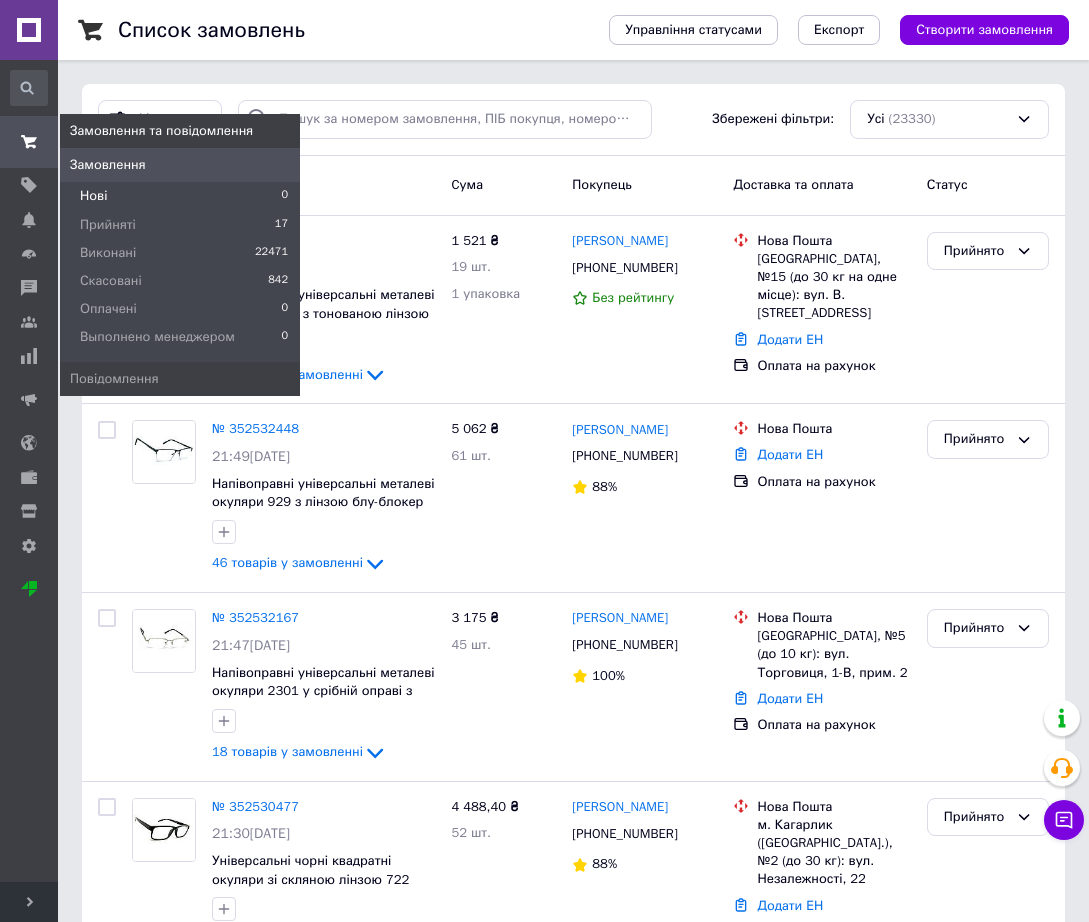 click on "Нові 0" at bounding box center [180, 196] 